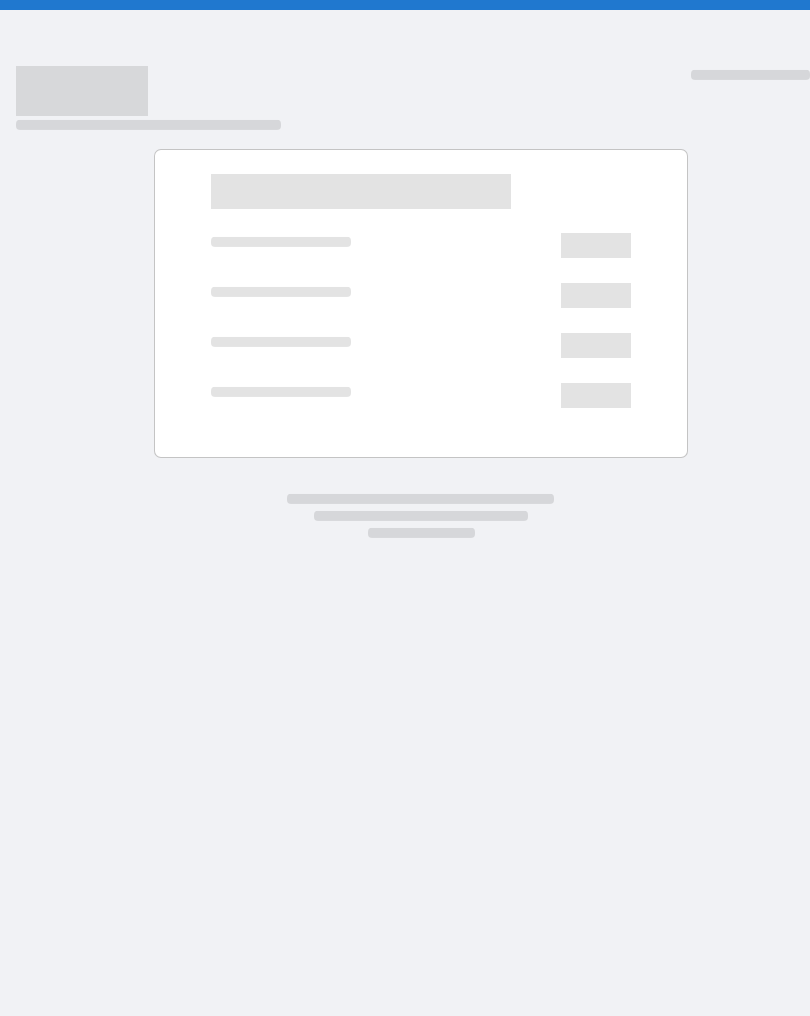 scroll, scrollTop: 0, scrollLeft: 0, axis: both 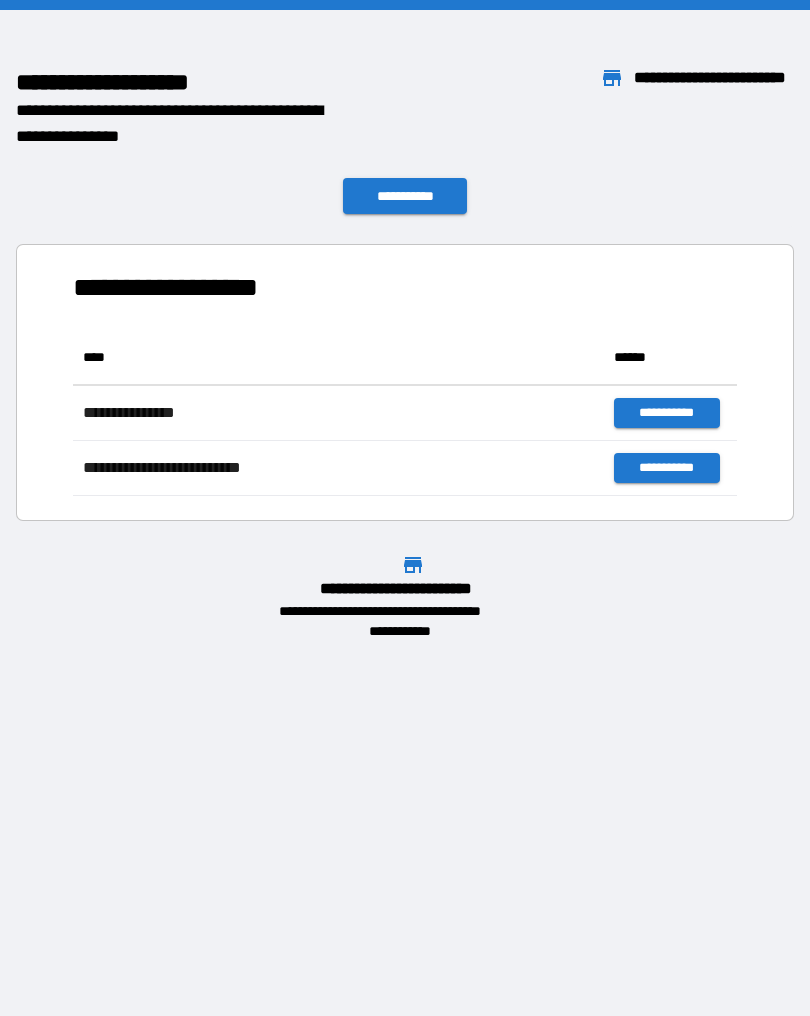 click on "**********" at bounding box center (405, 196) 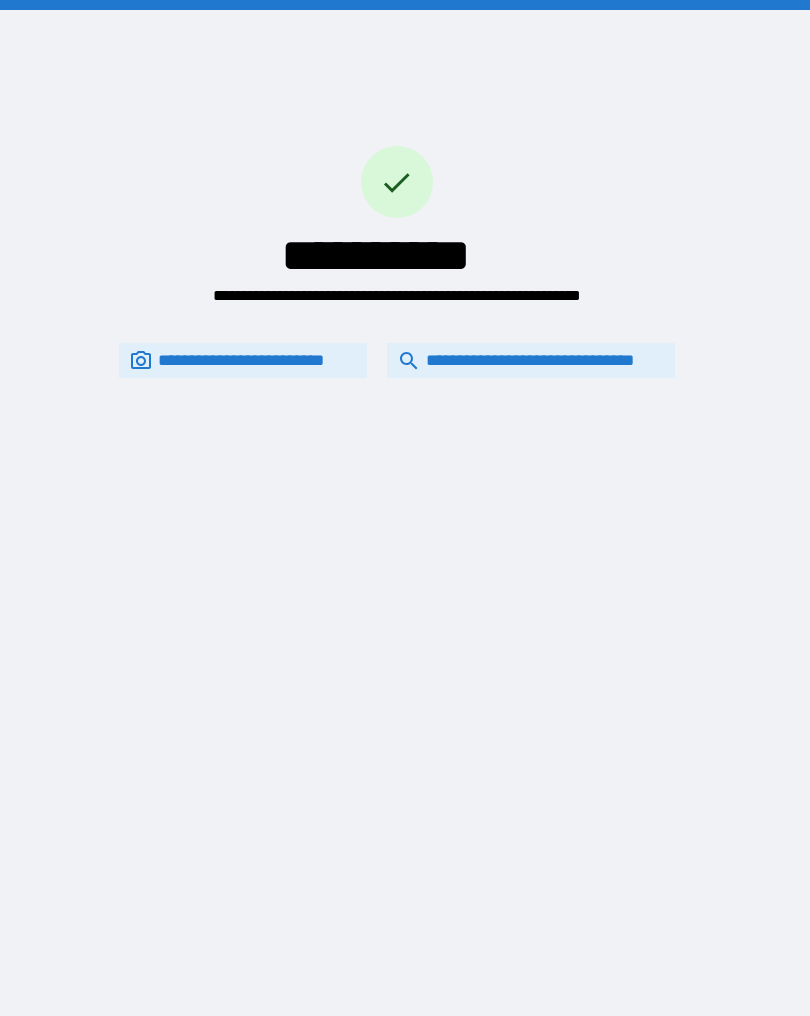 click on "**********" at bounding box center (397, 360) 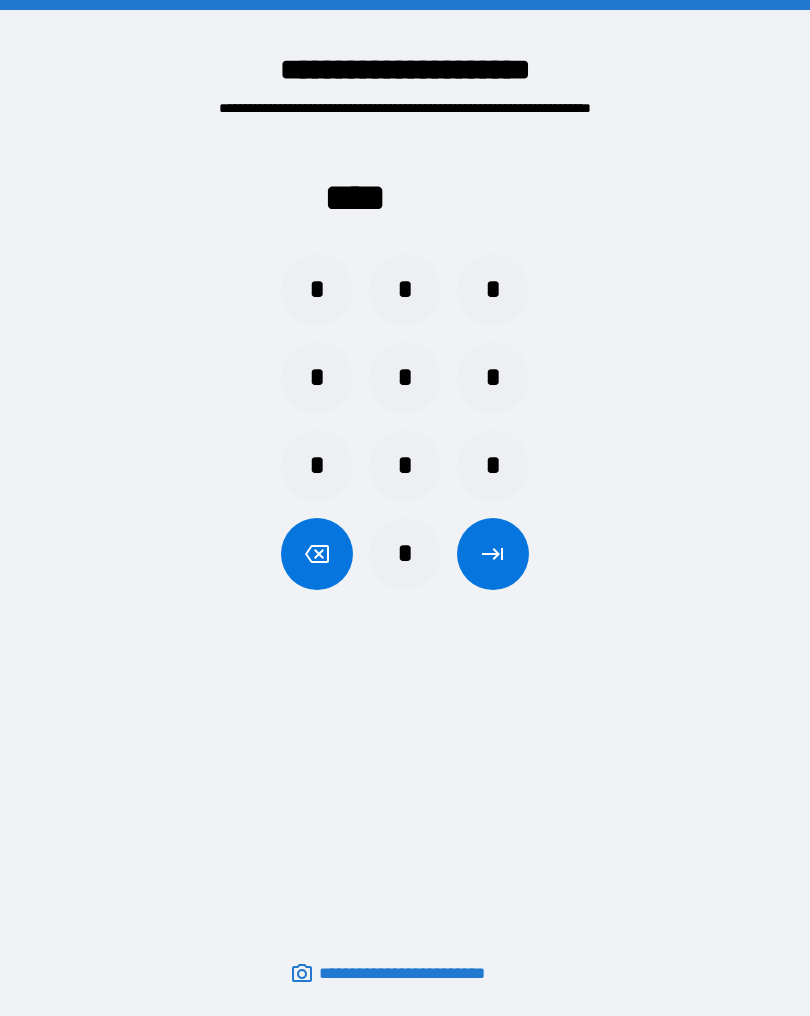 click on "*" at bounding box center [317, 290] 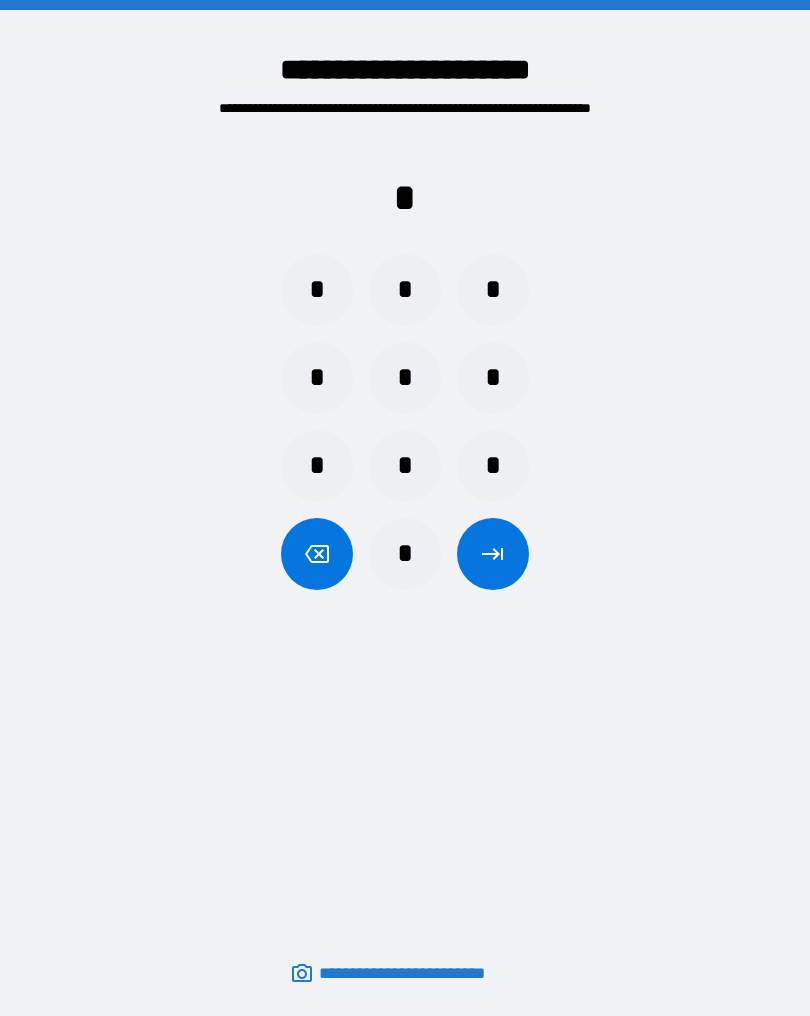 click on "*" at bounding box center (493, 466) 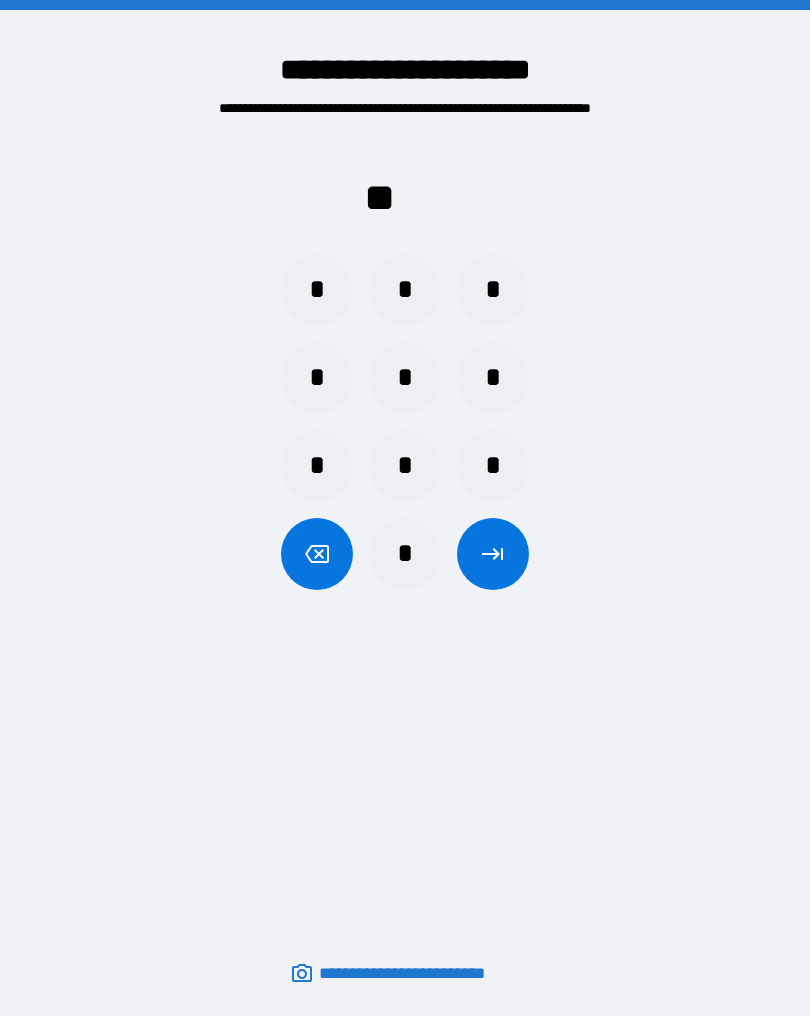 click on "*" at bounding box center [493, 378] 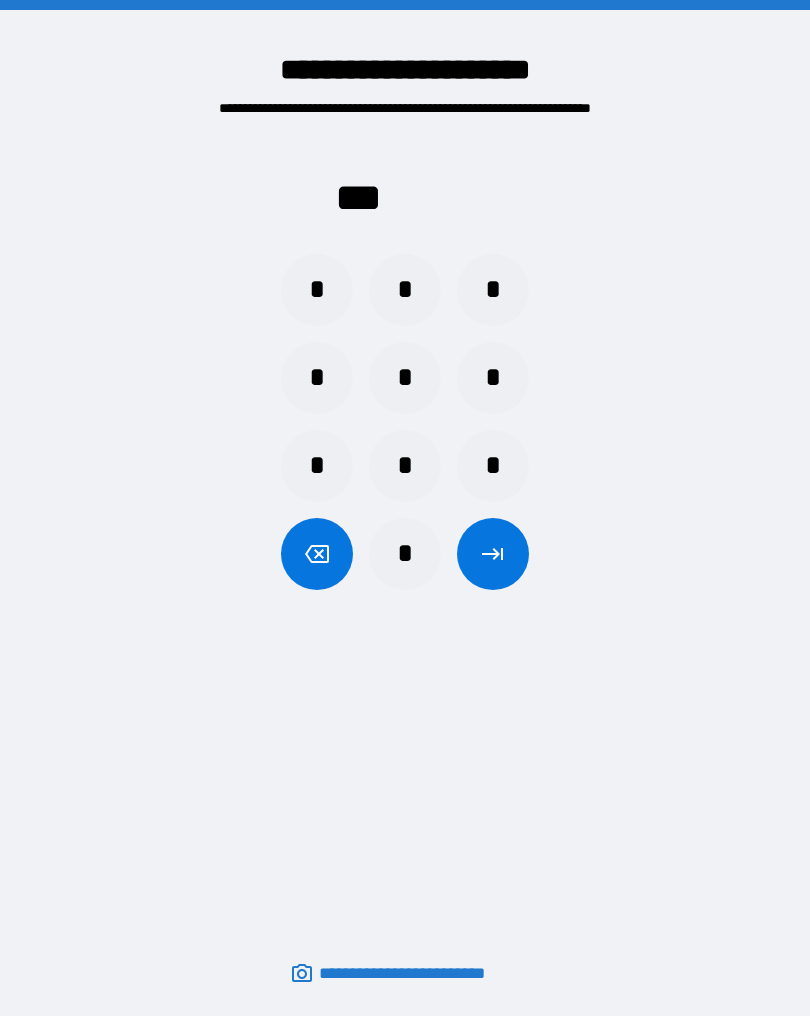 click on "*" at bounding box center [493, 466] 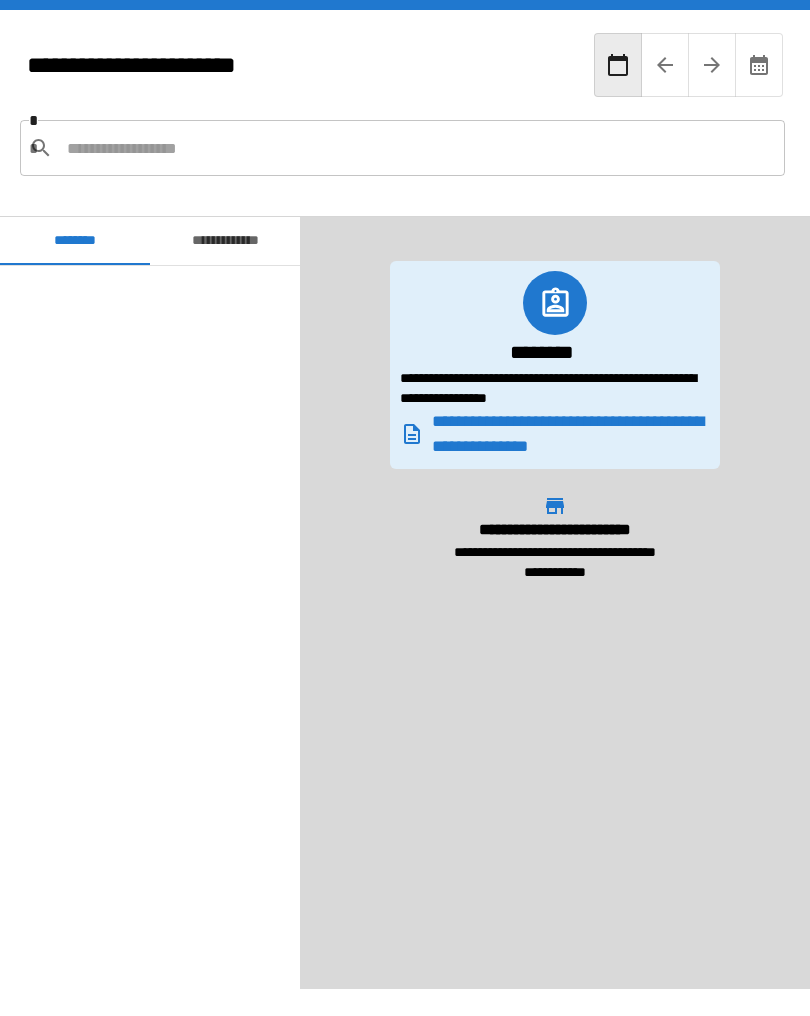 scroll, scrollTop: 1602, scrollLeft: 0, axis: vertical 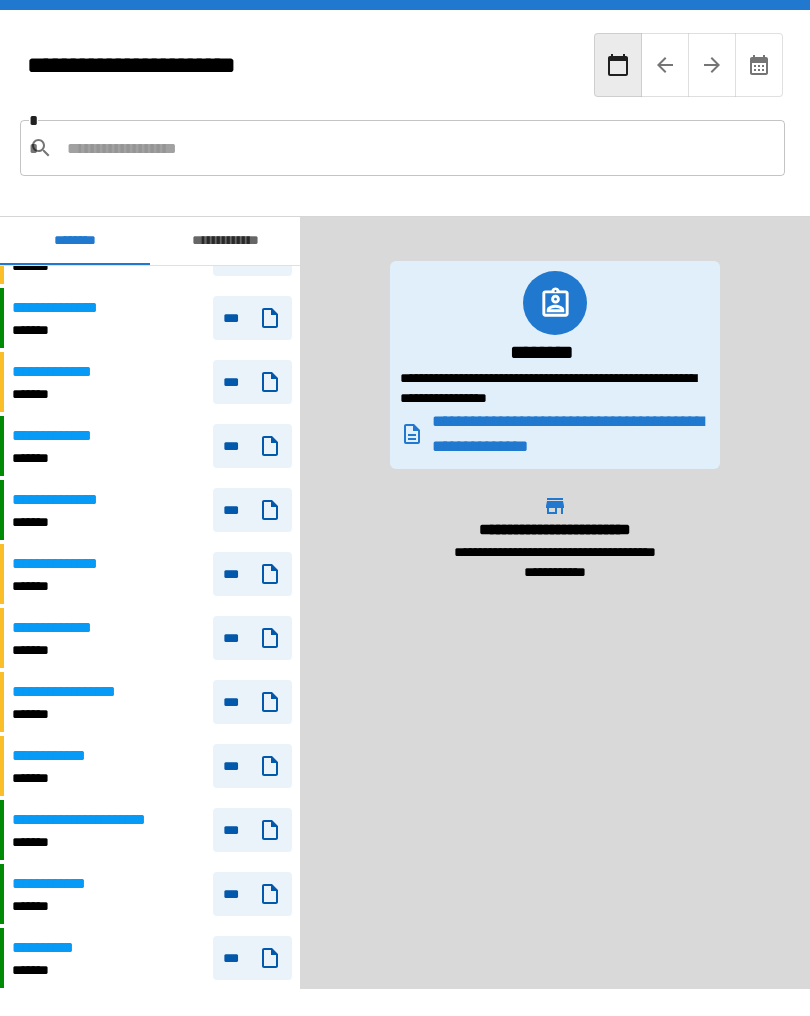 click at bounding box center [418, 148] 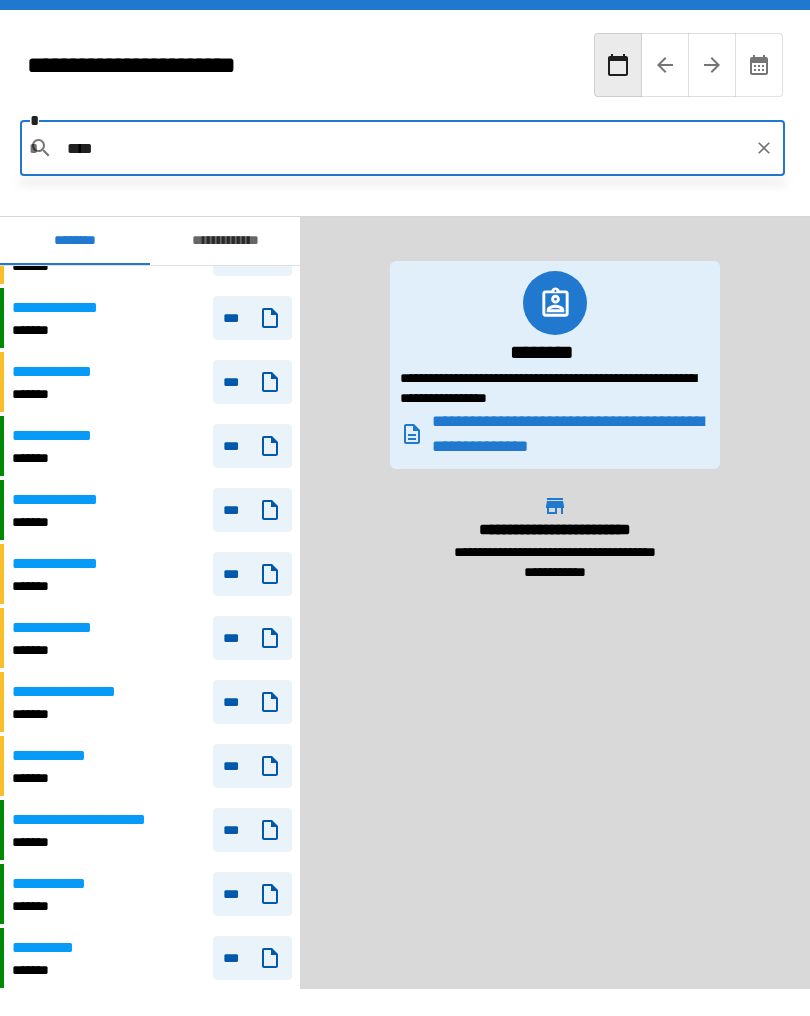 type on "*****" 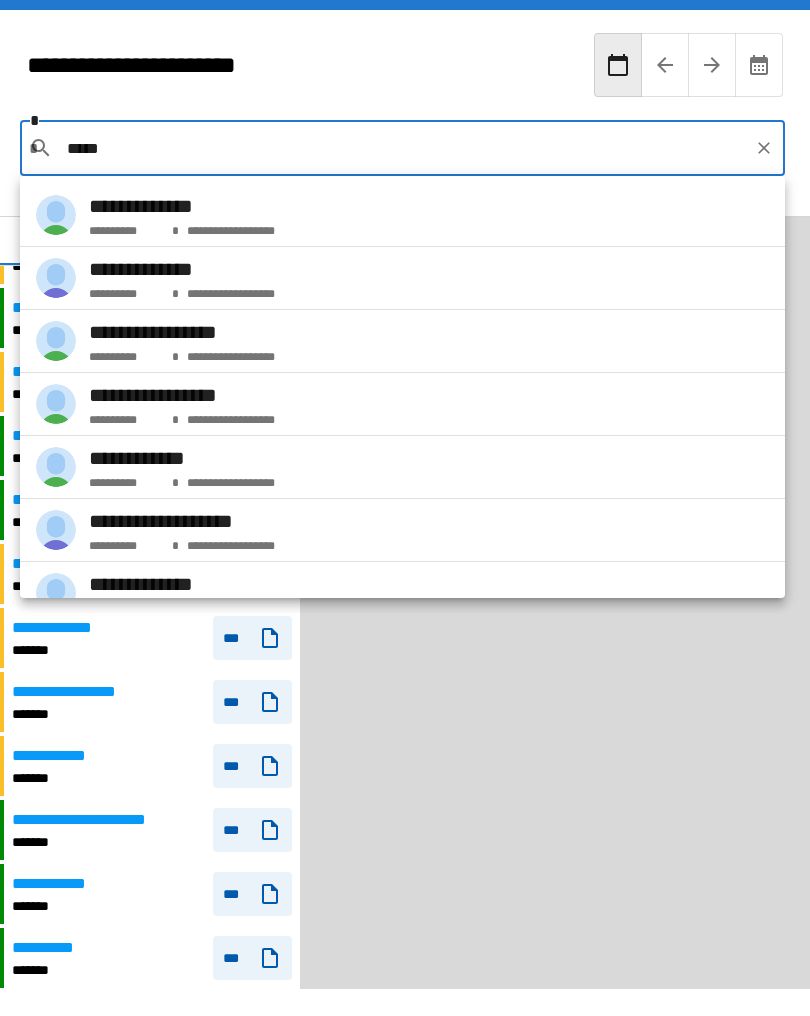 scroll, scrollTop: 0, scrollLeft: 0, axis: both 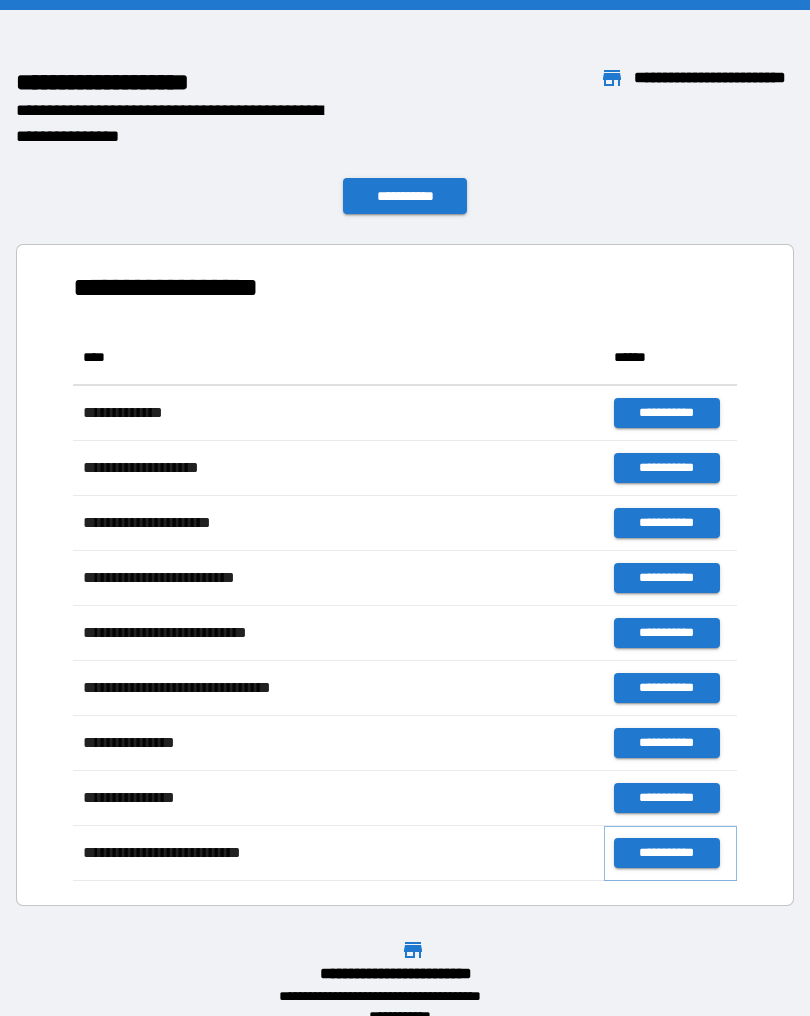 click on "**********" at bounding box center (666, 853) 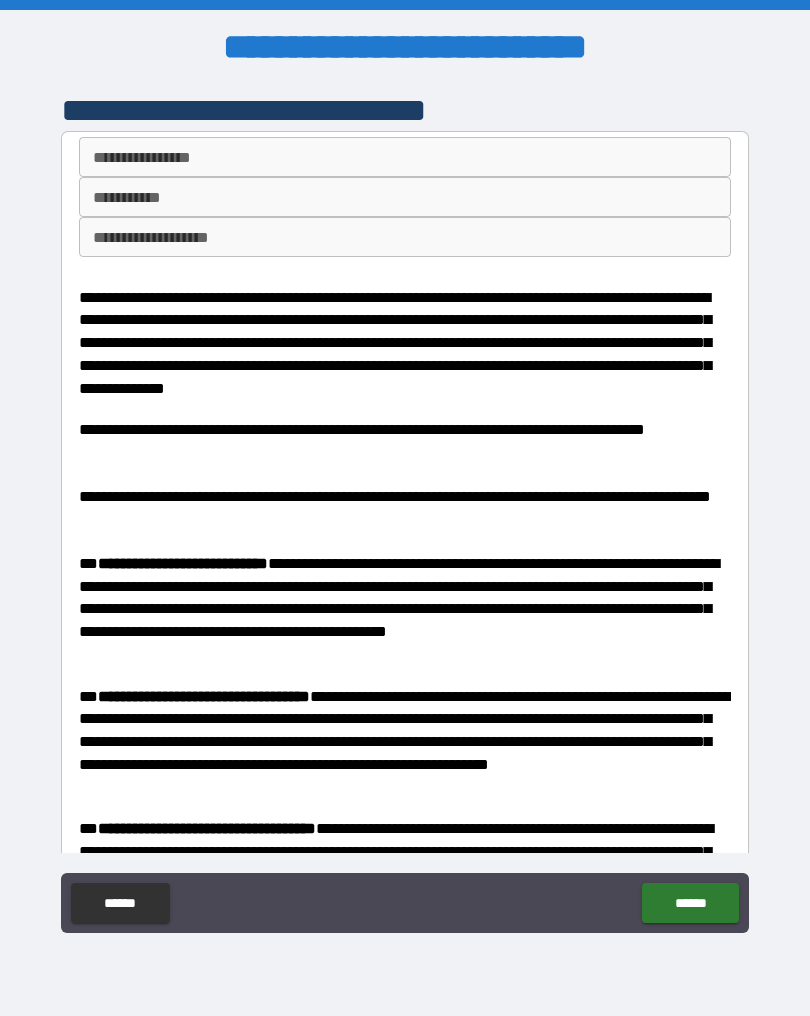click on "**********" at bounding box center [405, 237] 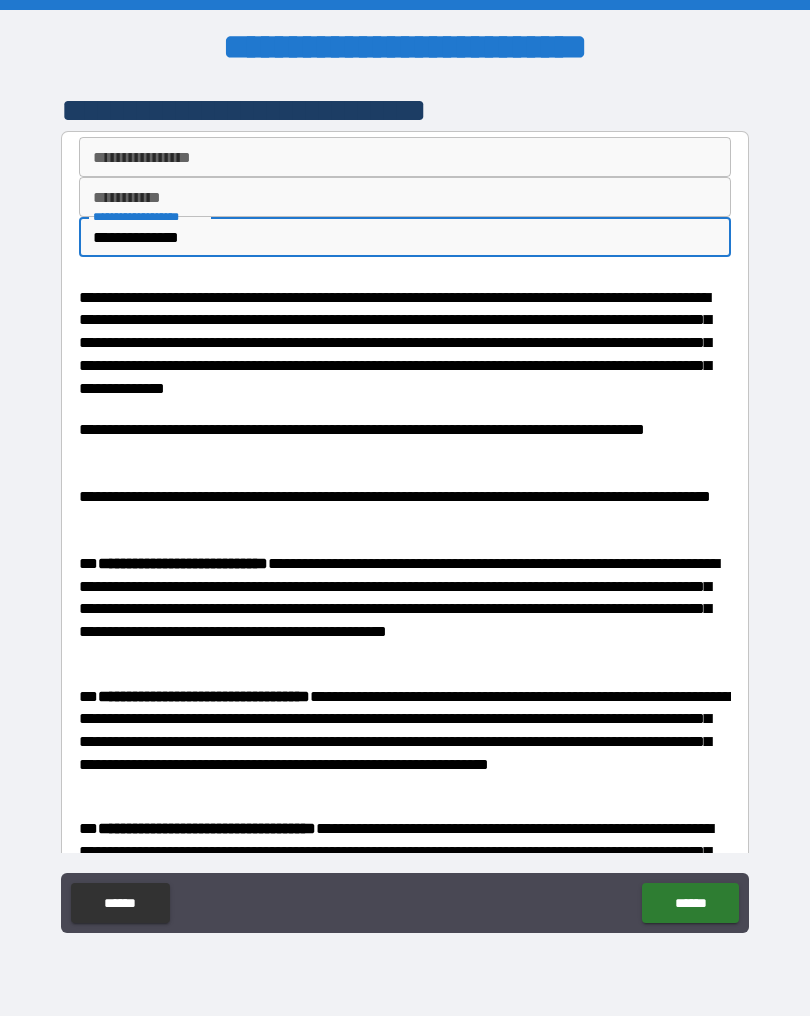 type on "**********" 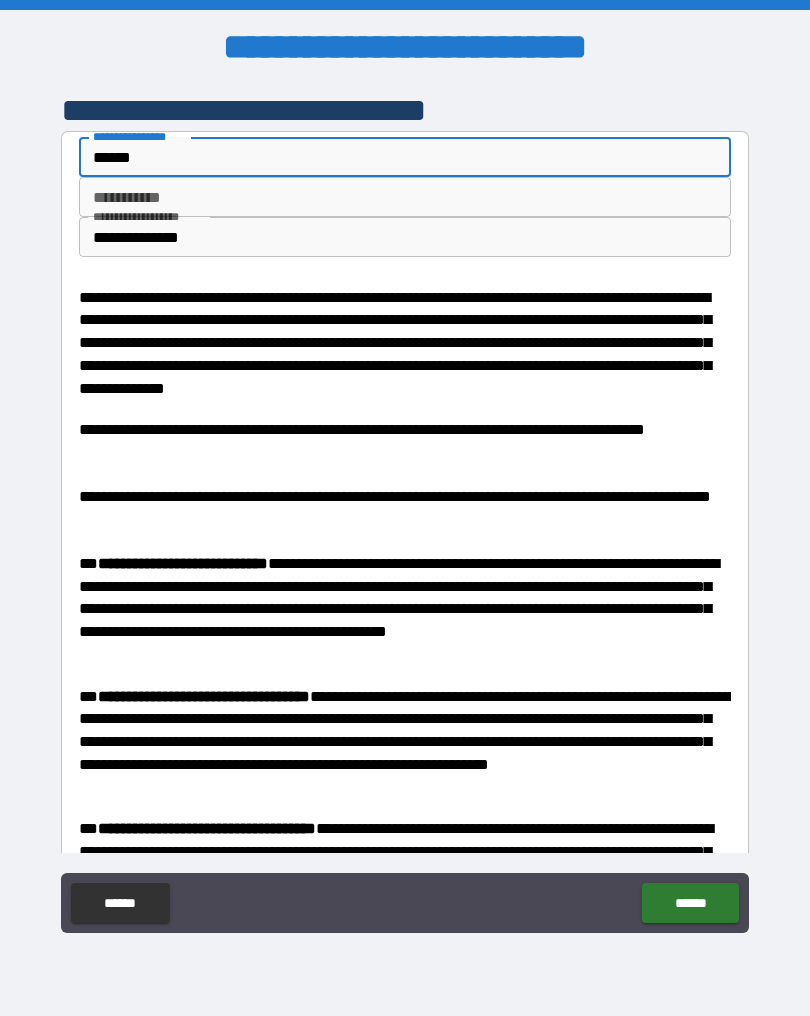 type on "******" 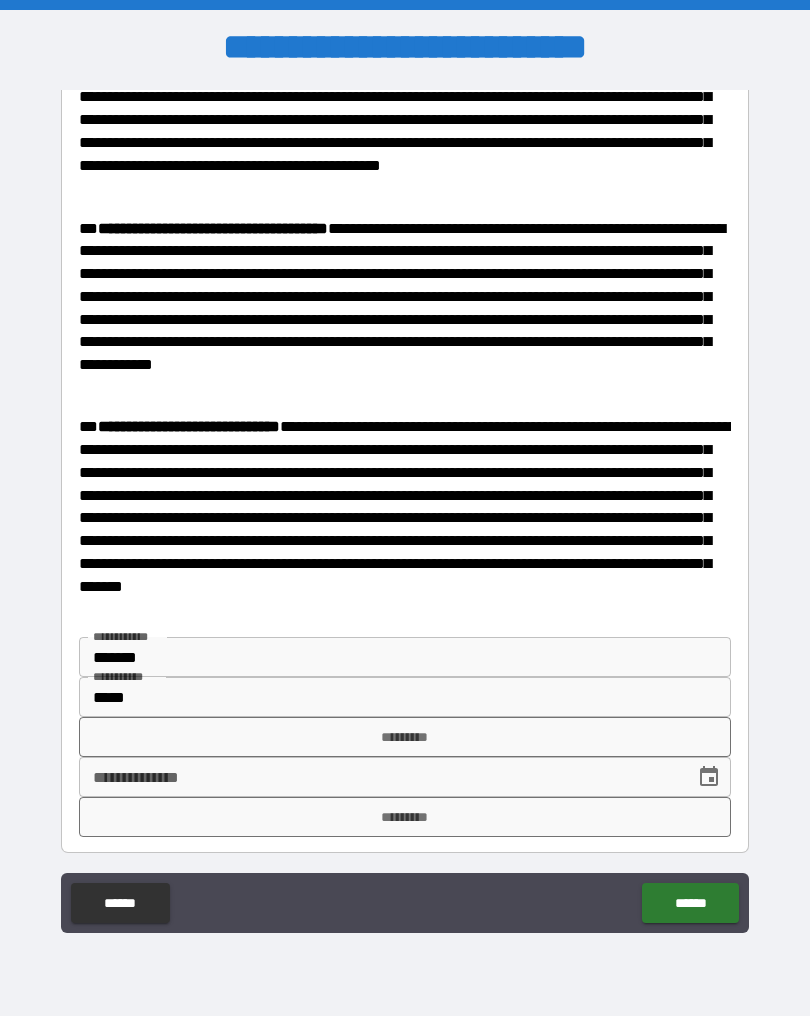 scroll, scrollTop: 1260, scrollLeft: 0, axis: vertical 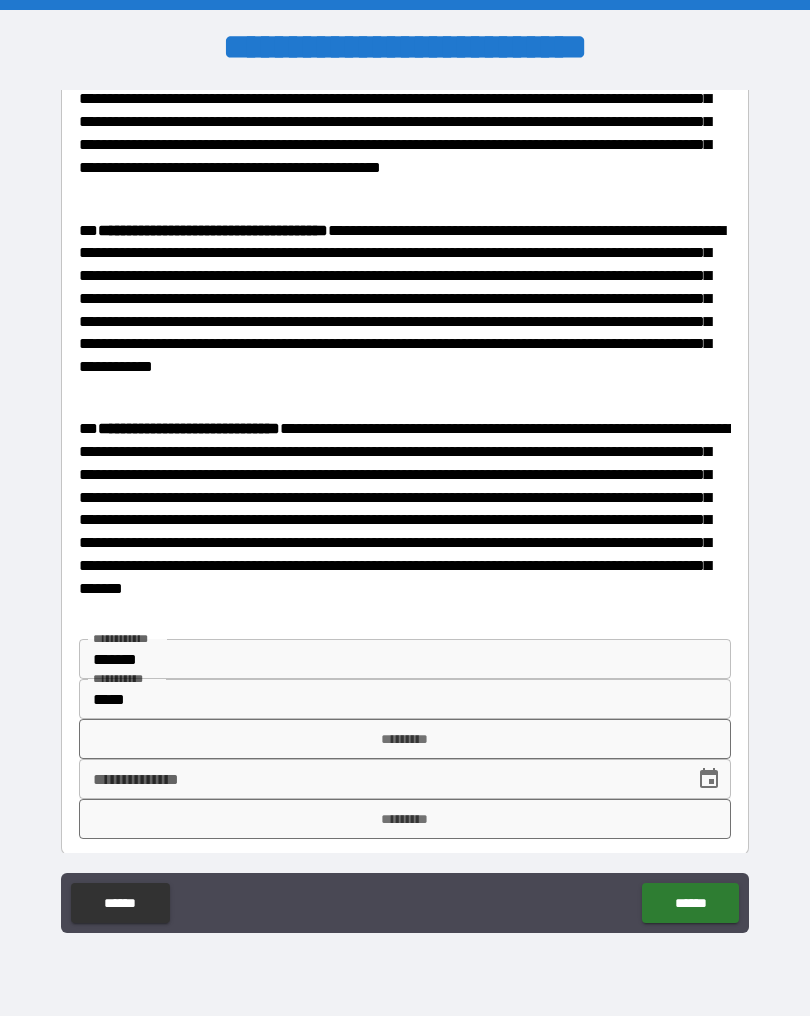 type on "**" 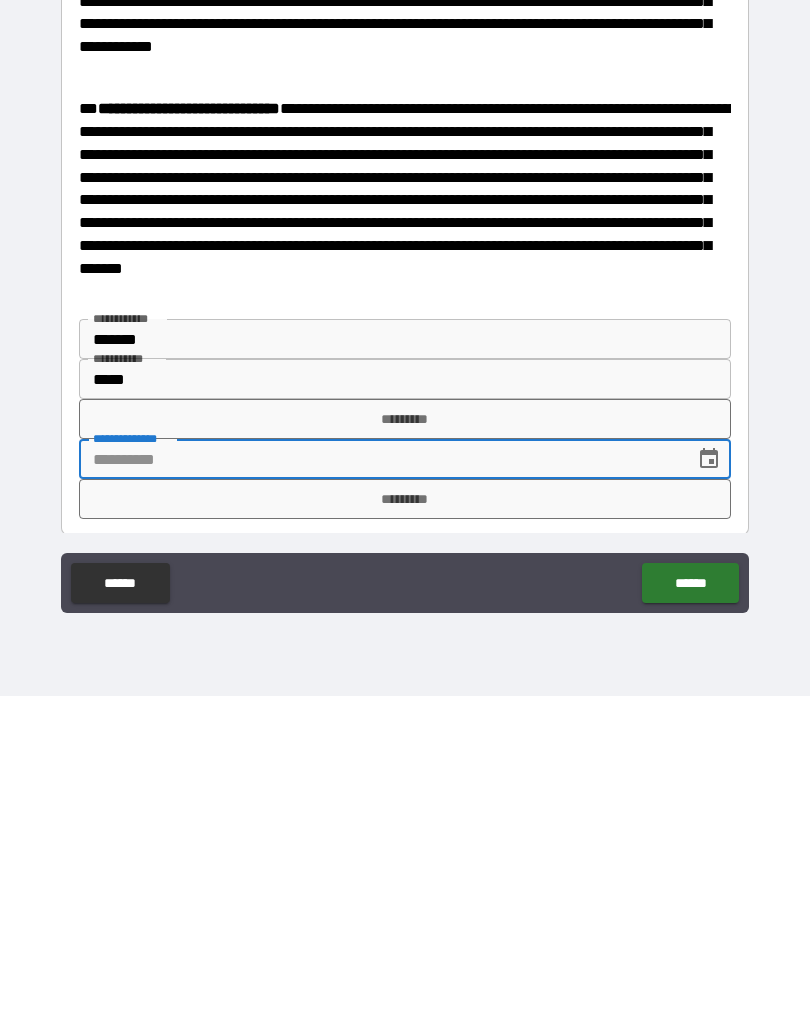 click on "*********" at bounding box center [405, 819] 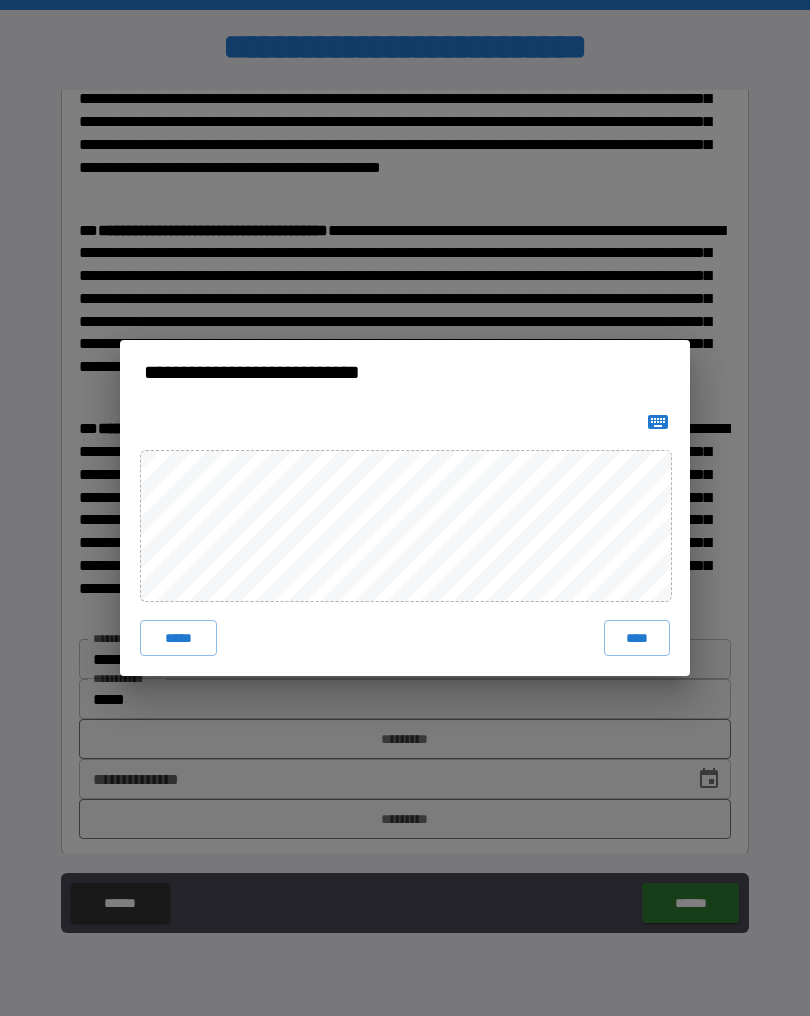 click on "****" at bounding box center (637, 638) 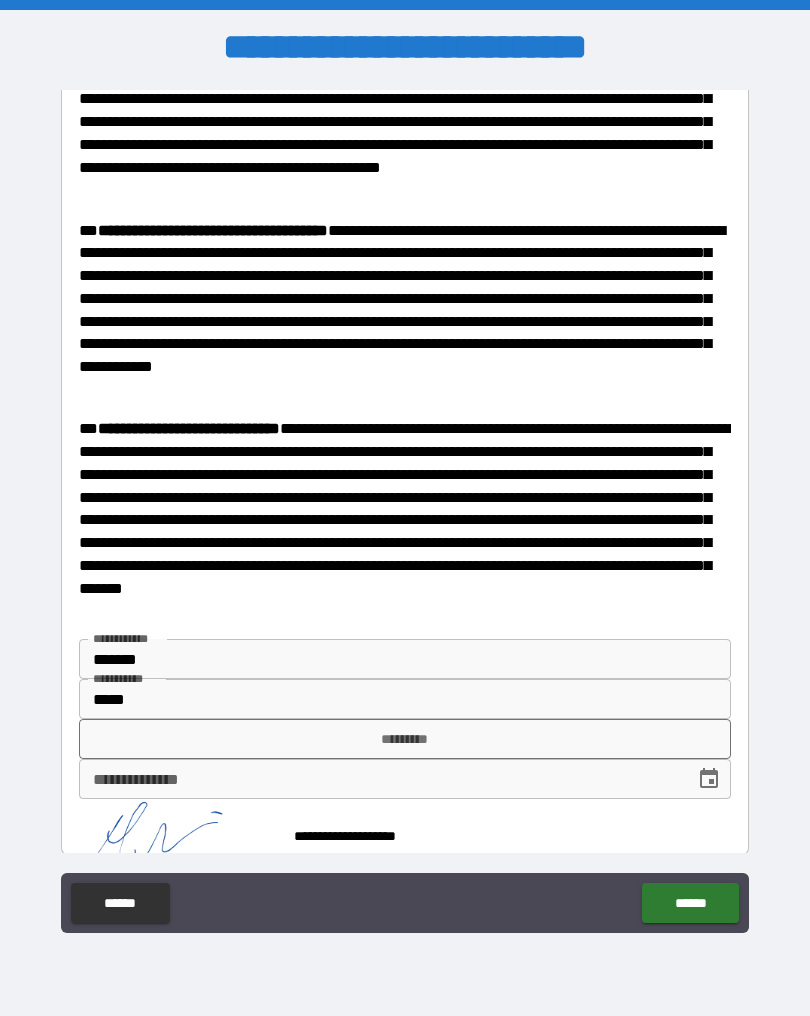 scroll, scrollTop: 1250, scrollLeft: 0, axis: vertical 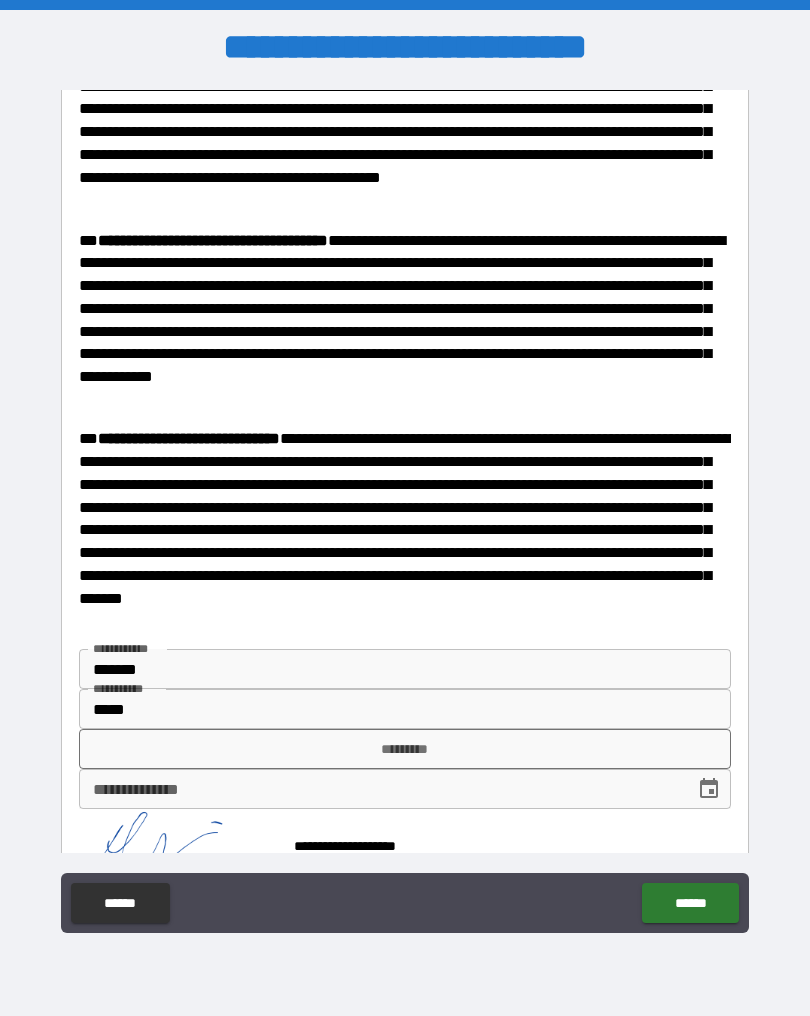 click at bounding box center [709, 789] 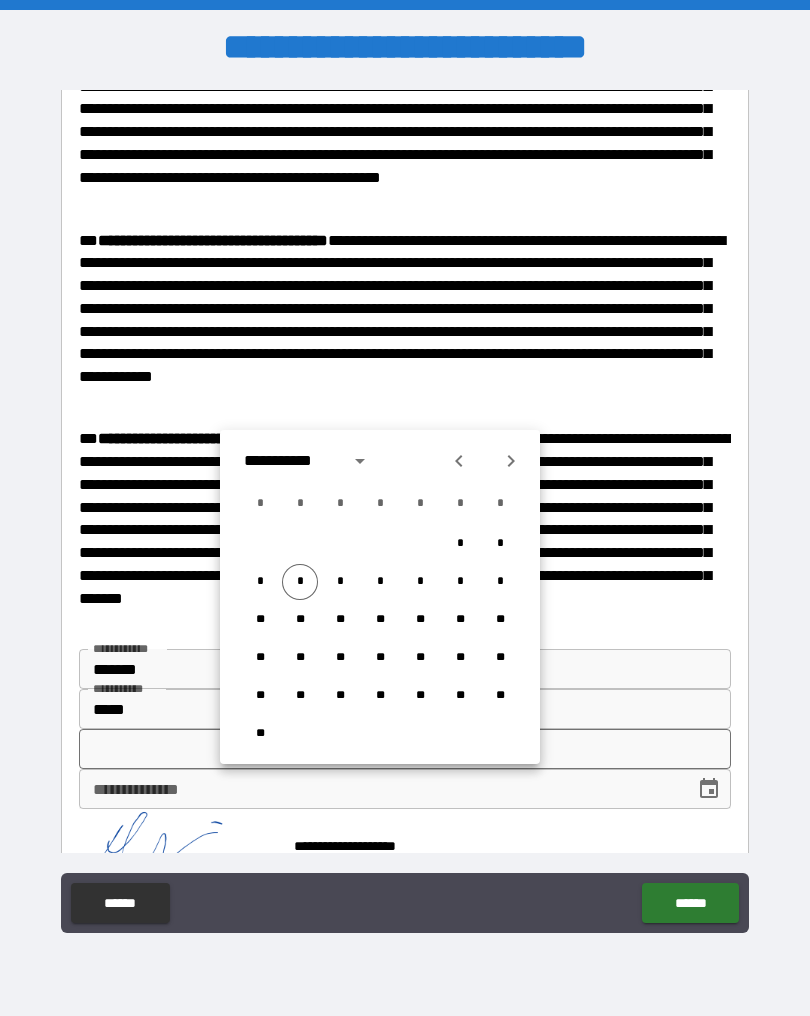 click on "*" at bounding box center (300, 582) 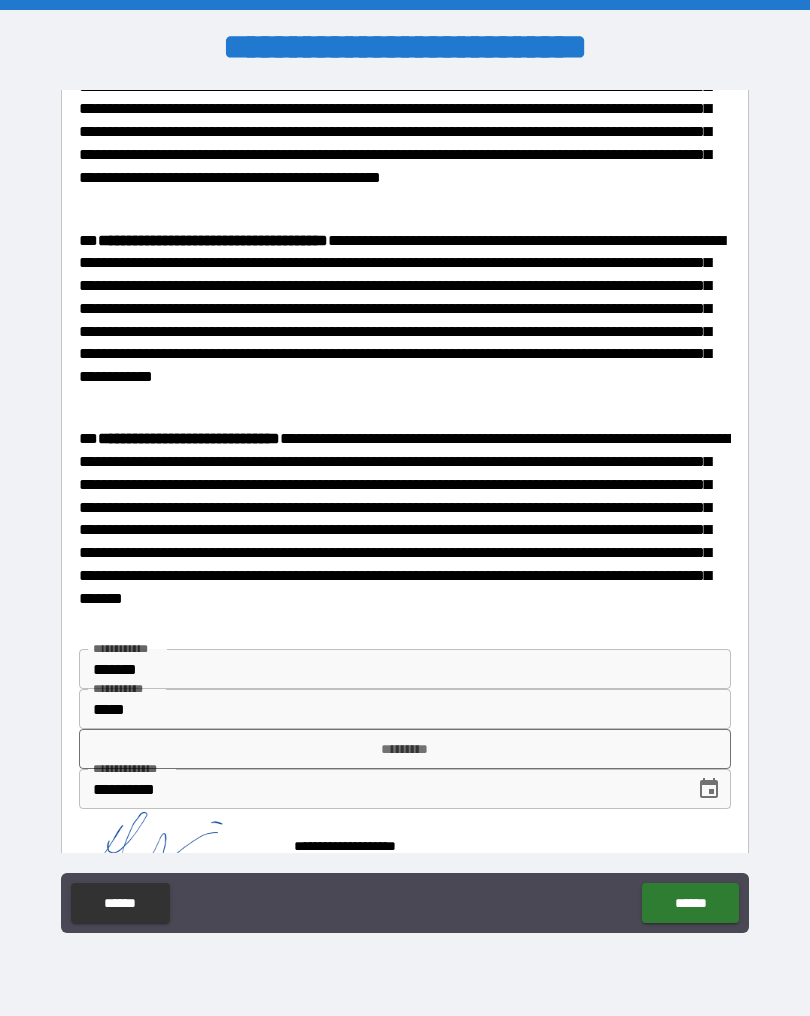 type on "**********" 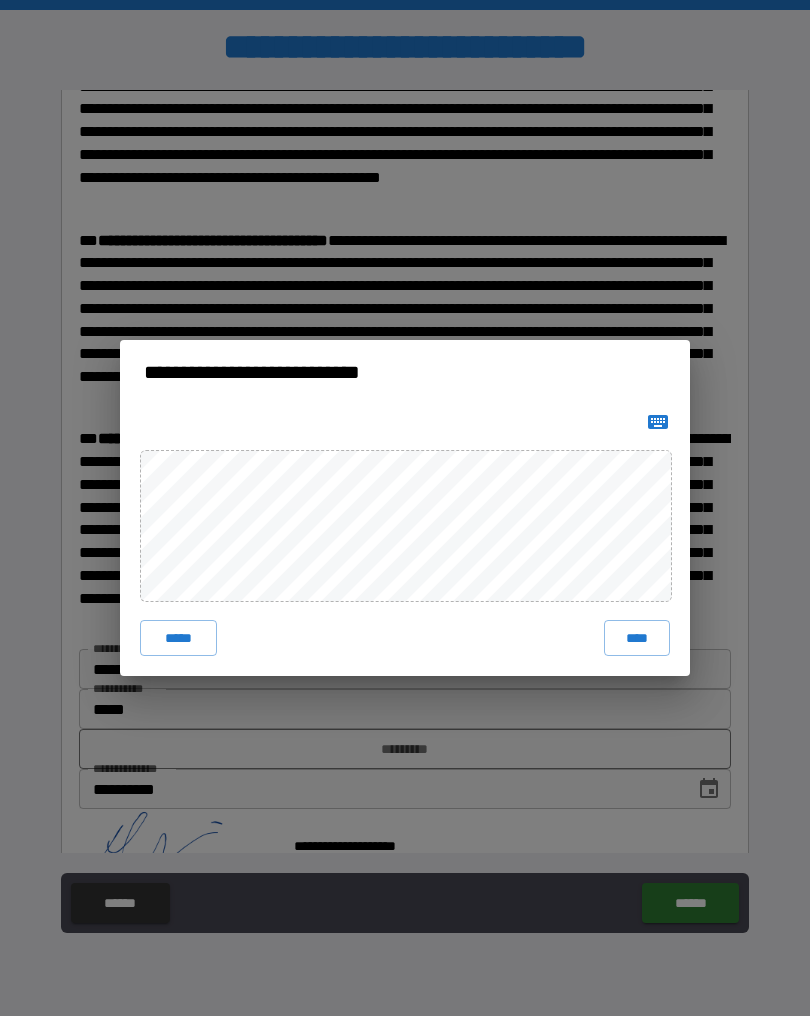 click on "****" at bounding box center (637, 638) 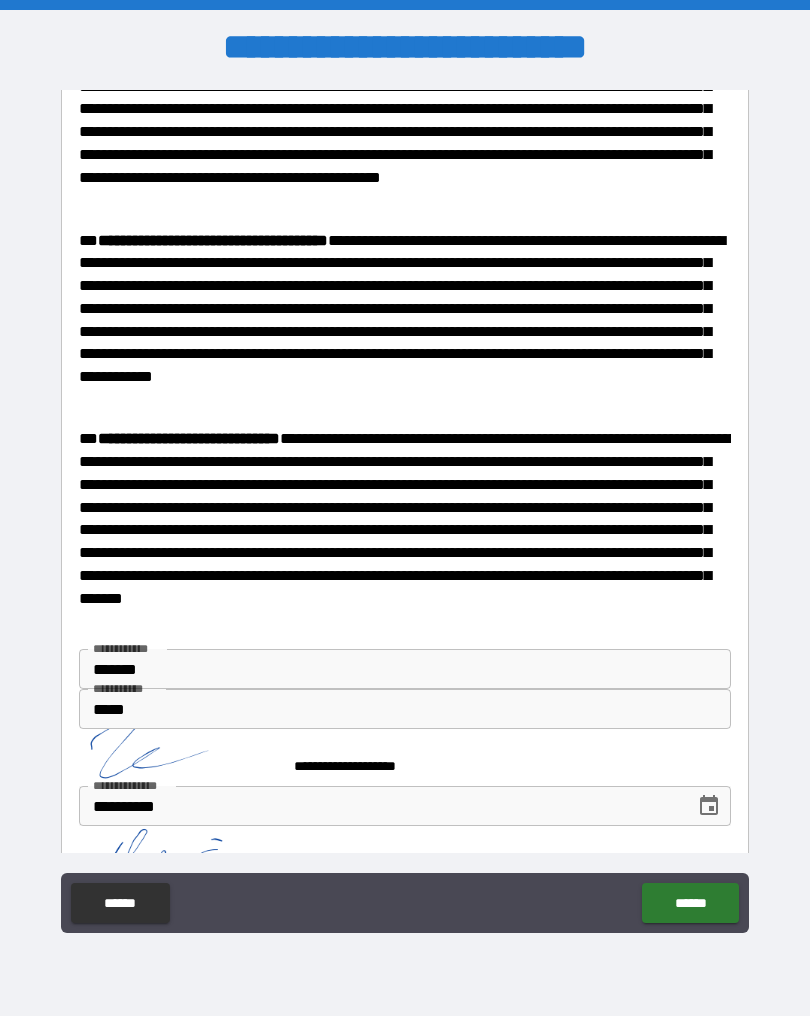 click on "******" at bounding box center [690, 903] 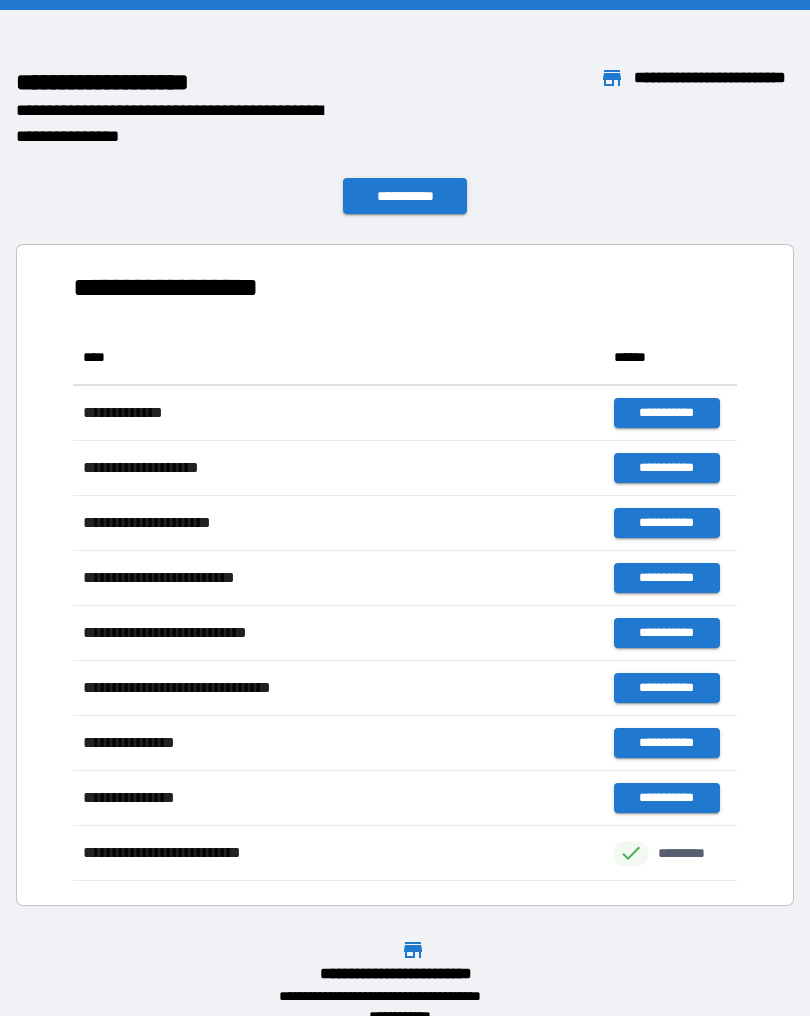 scroll, scrollTop: 1, scrollLeft: 1, axis: both 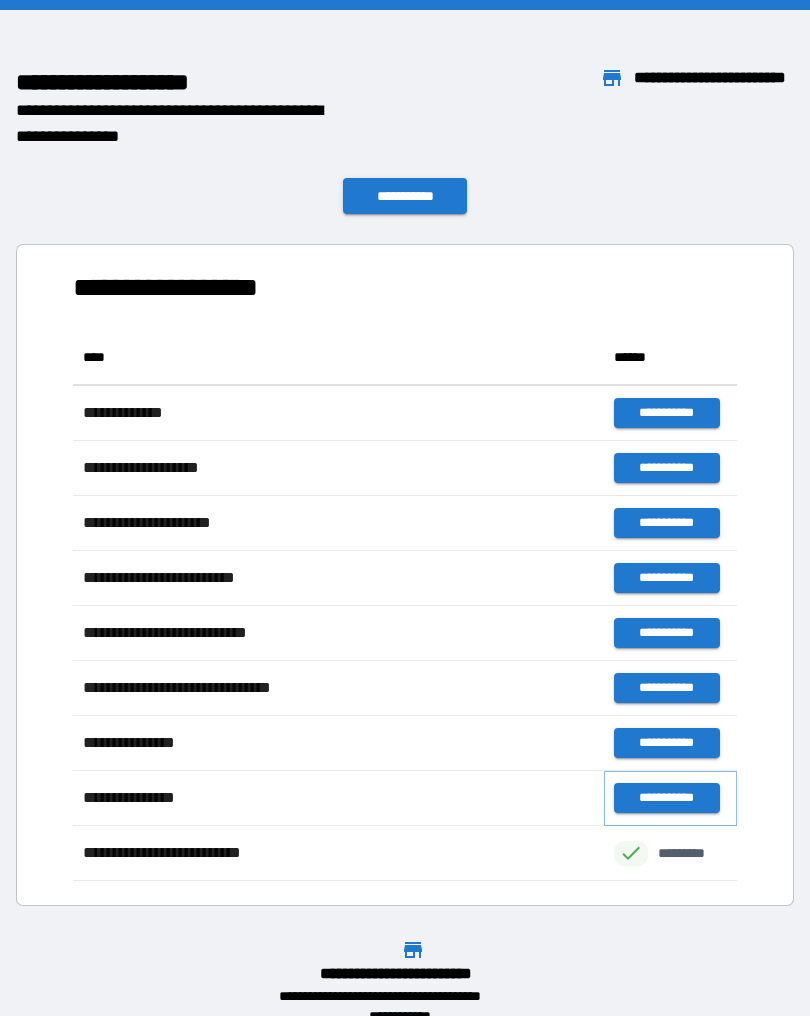 click on "**********" at bounding box center (666, 798) 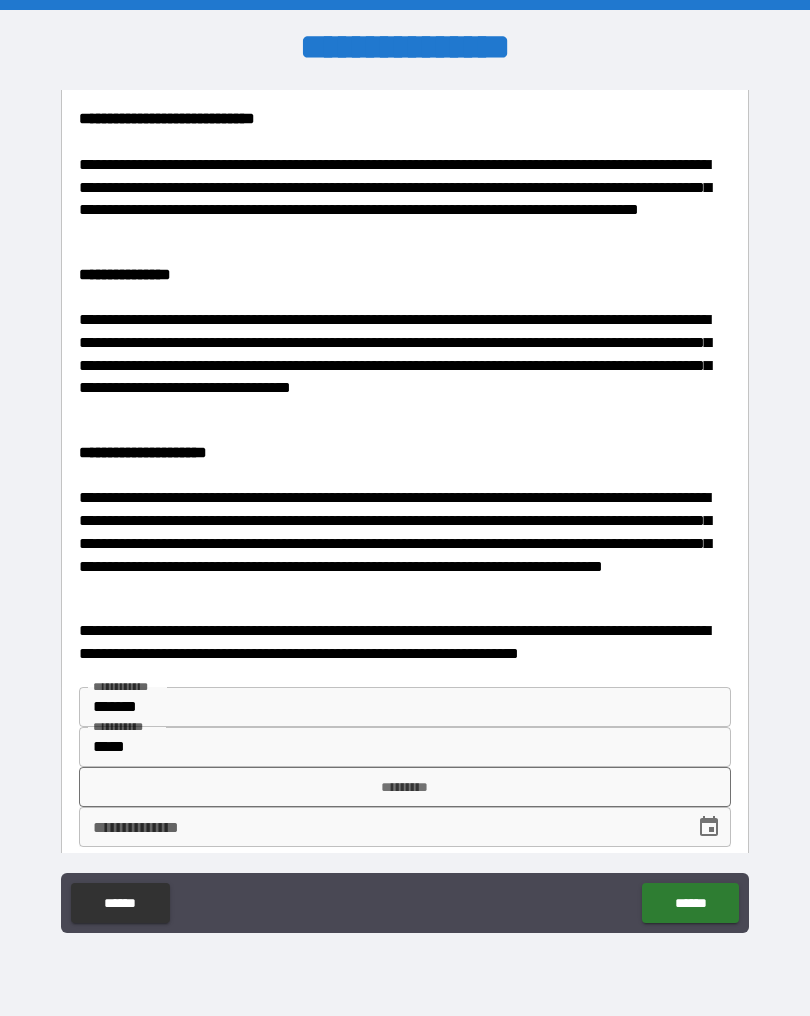 scroll, scrollTop: 792, scrollLeft: 0, axis: vertical 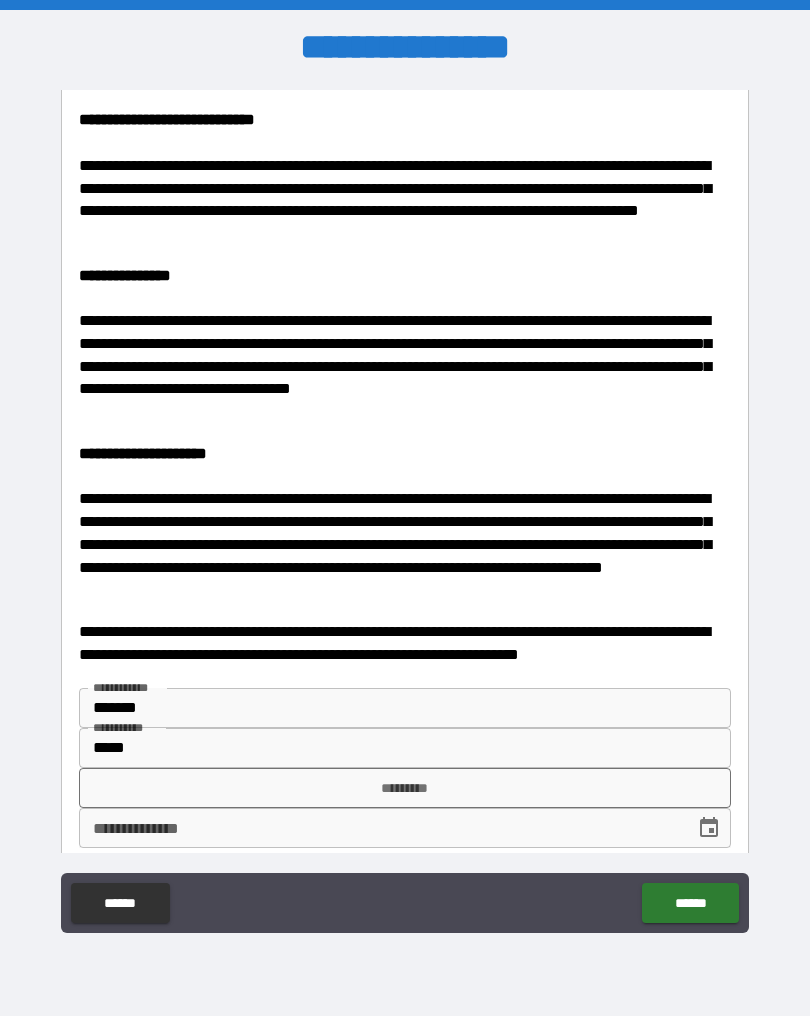 click on "*********" at bounding box center (405, 788) 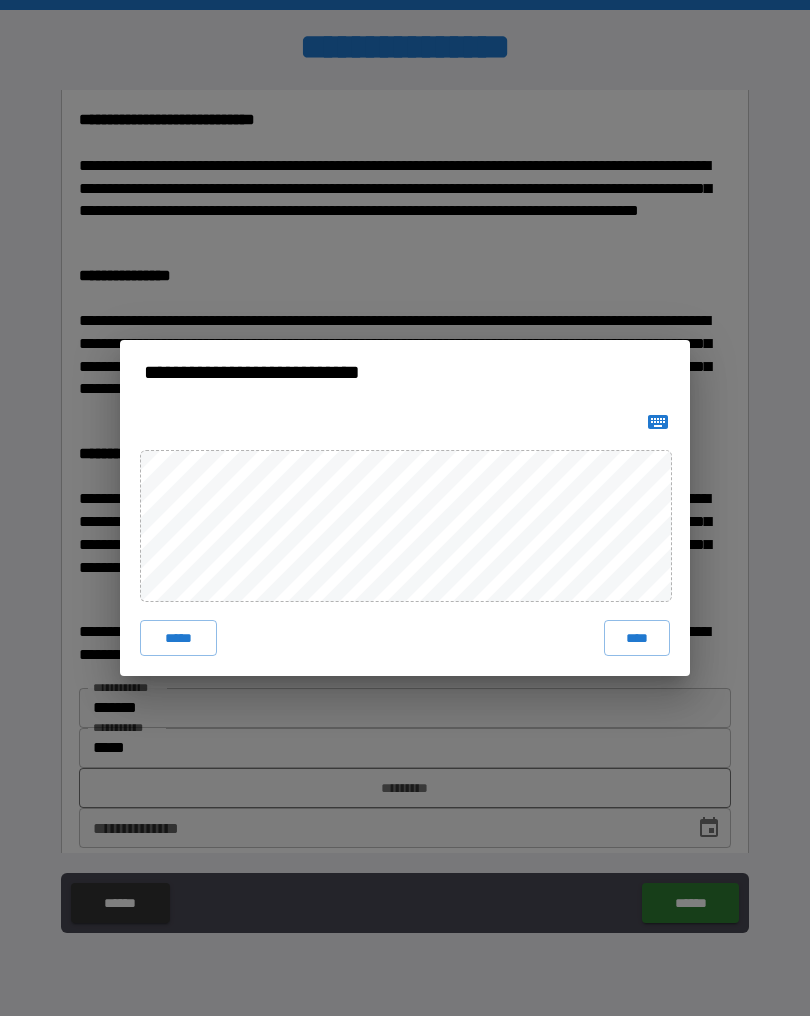 click on "****" at bounding box center (637, 638) 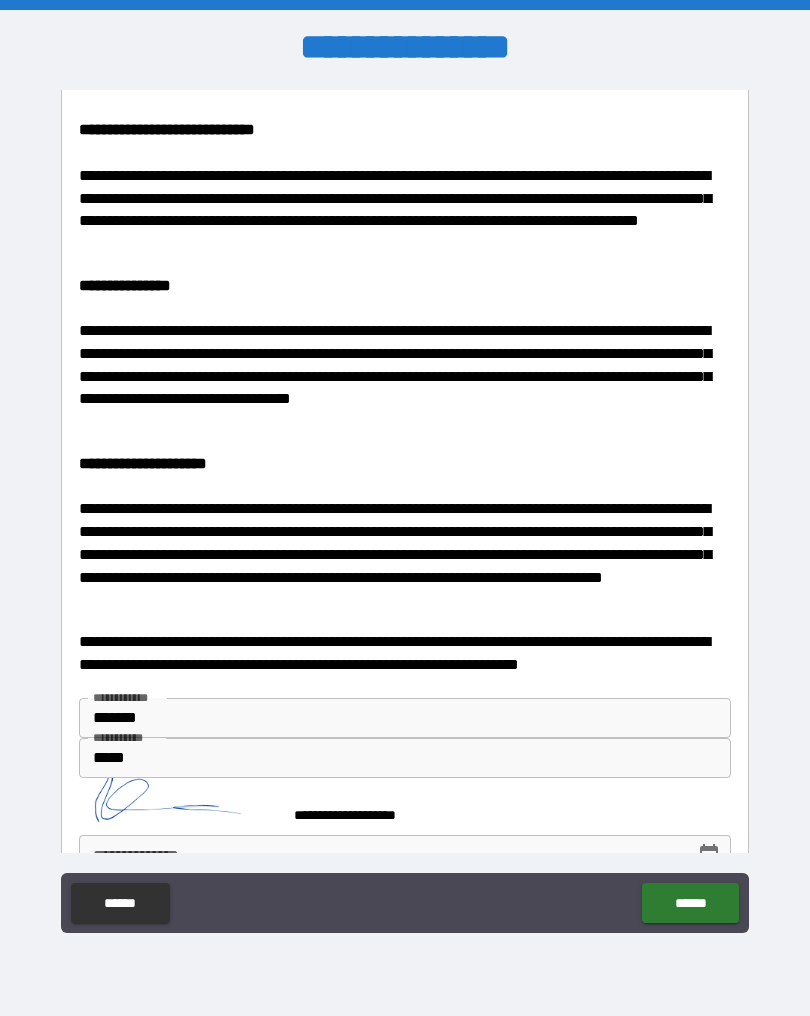 click at bounding box center [709, 855] 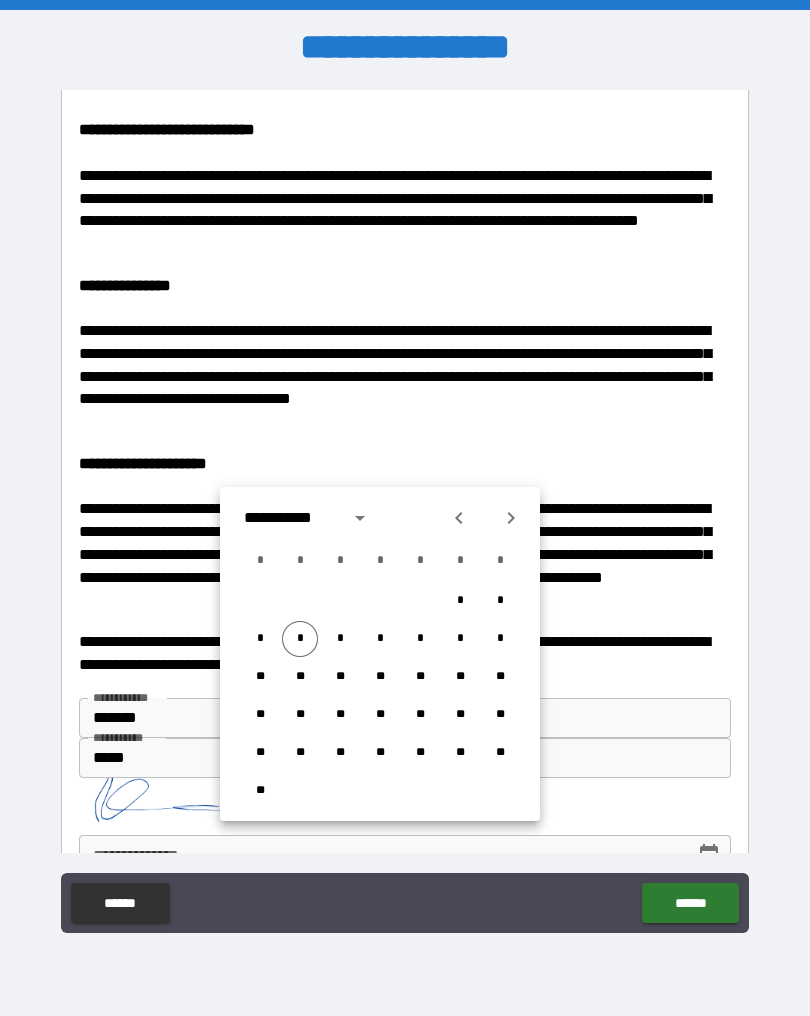 click on "*" at bounding box center [300, 639] 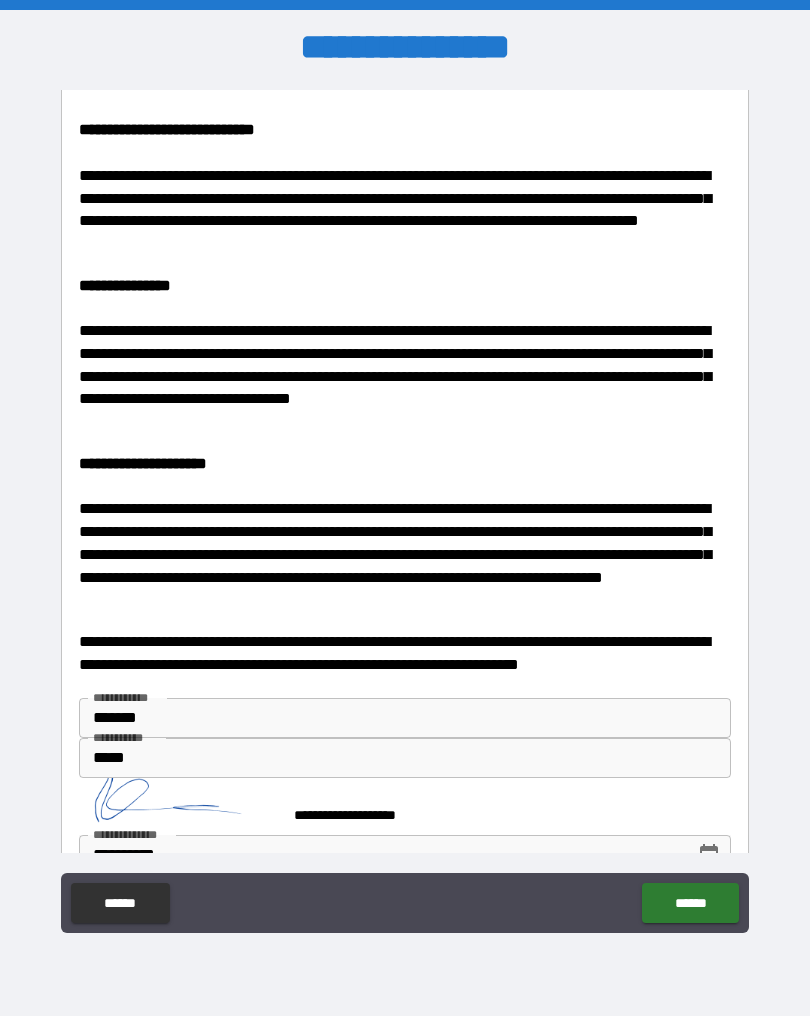 type on "**********" 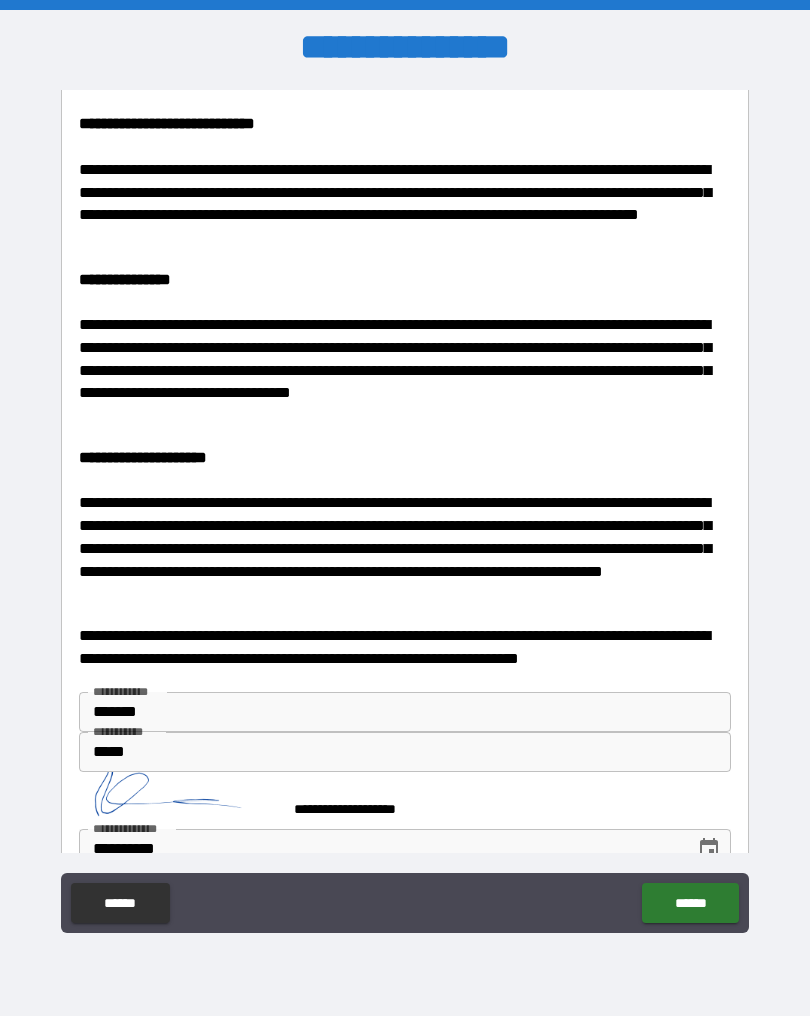 click on "******" at bounding box center (690, 903) 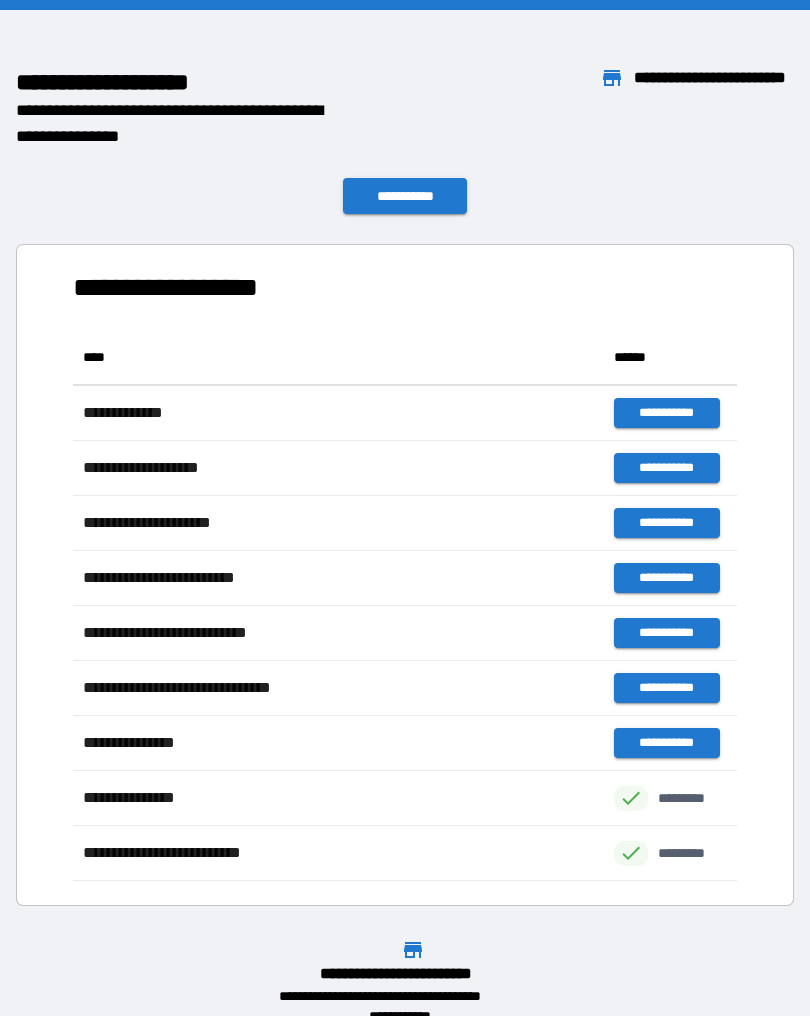 scroll, scrollTop: 1, scrollLeft: 1, axis: both 